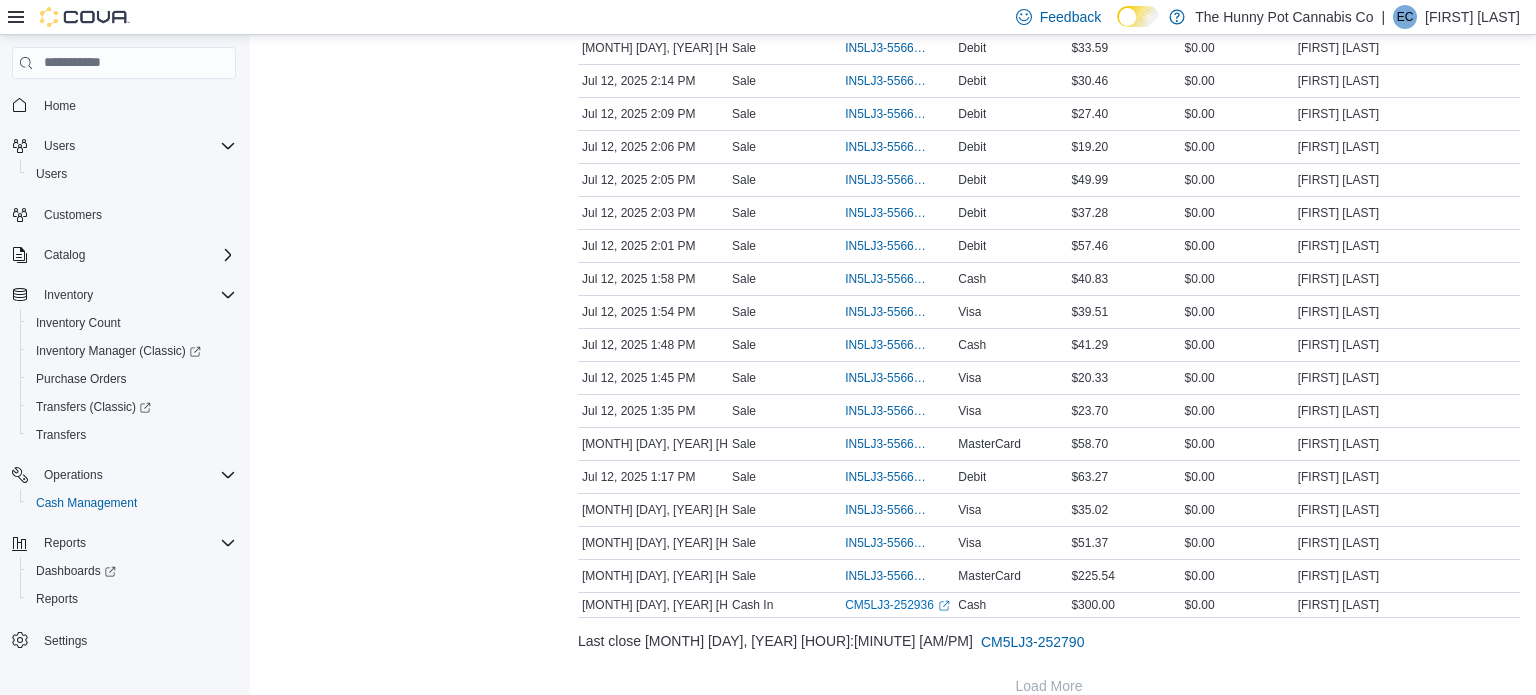 scroll, scrollTop: 0, scrollLeft: 0, axis: both 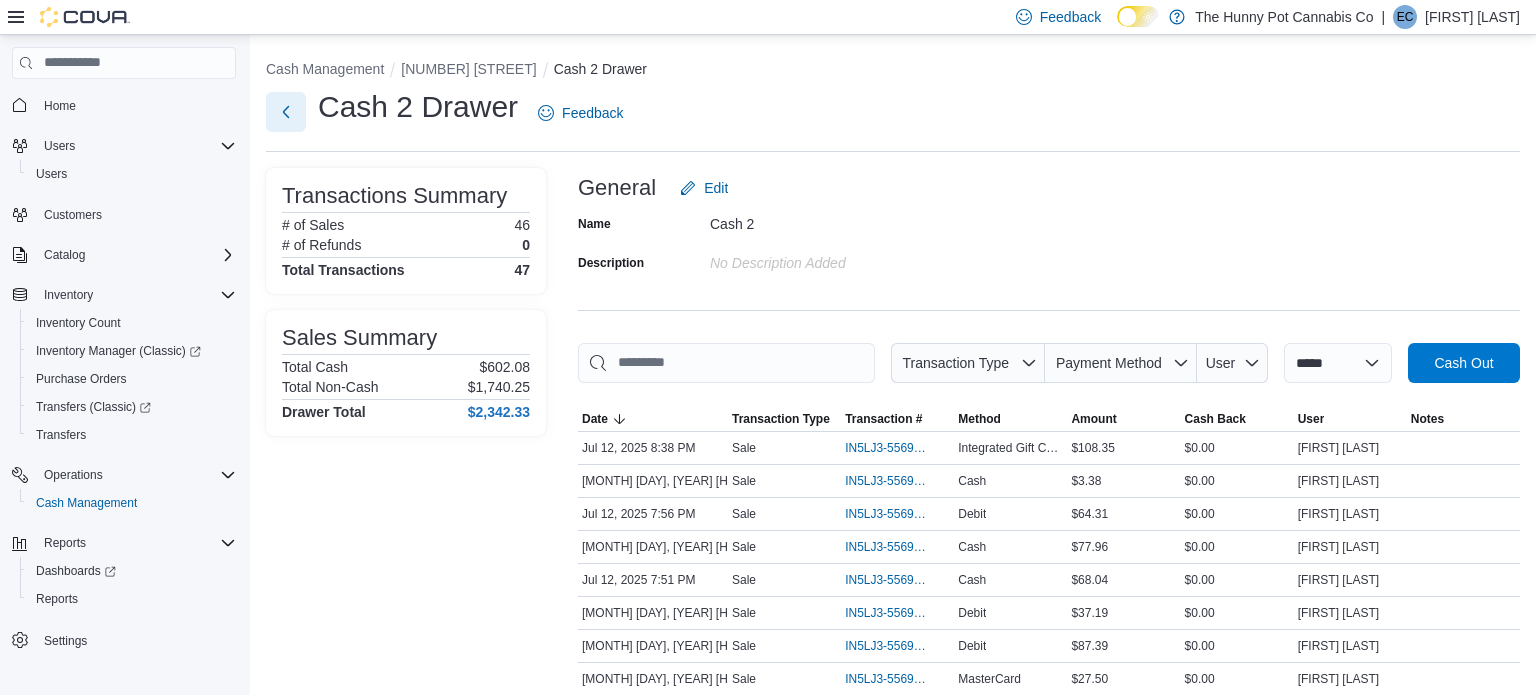 click at bounding box center (286, 112) 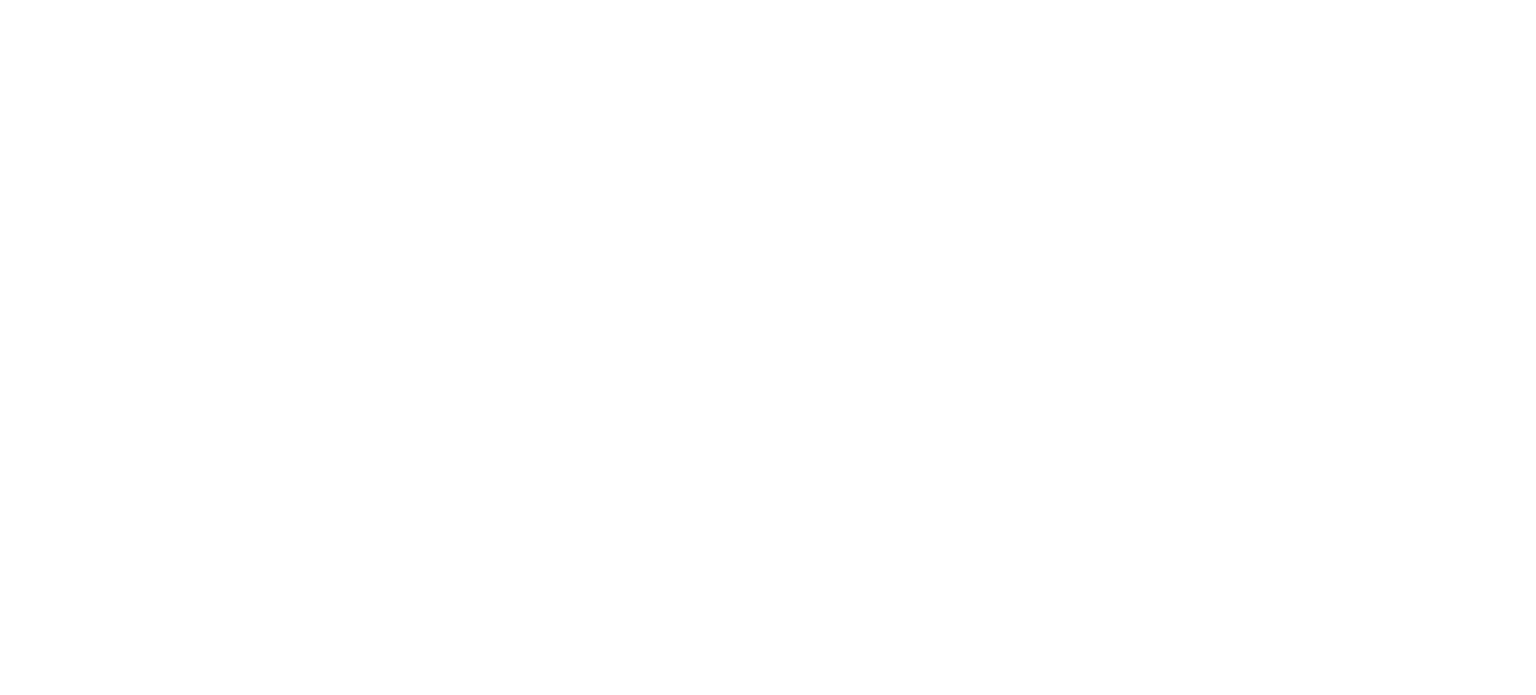 scroll, scrollTop: 0, scrollLeft: 0, axis: both 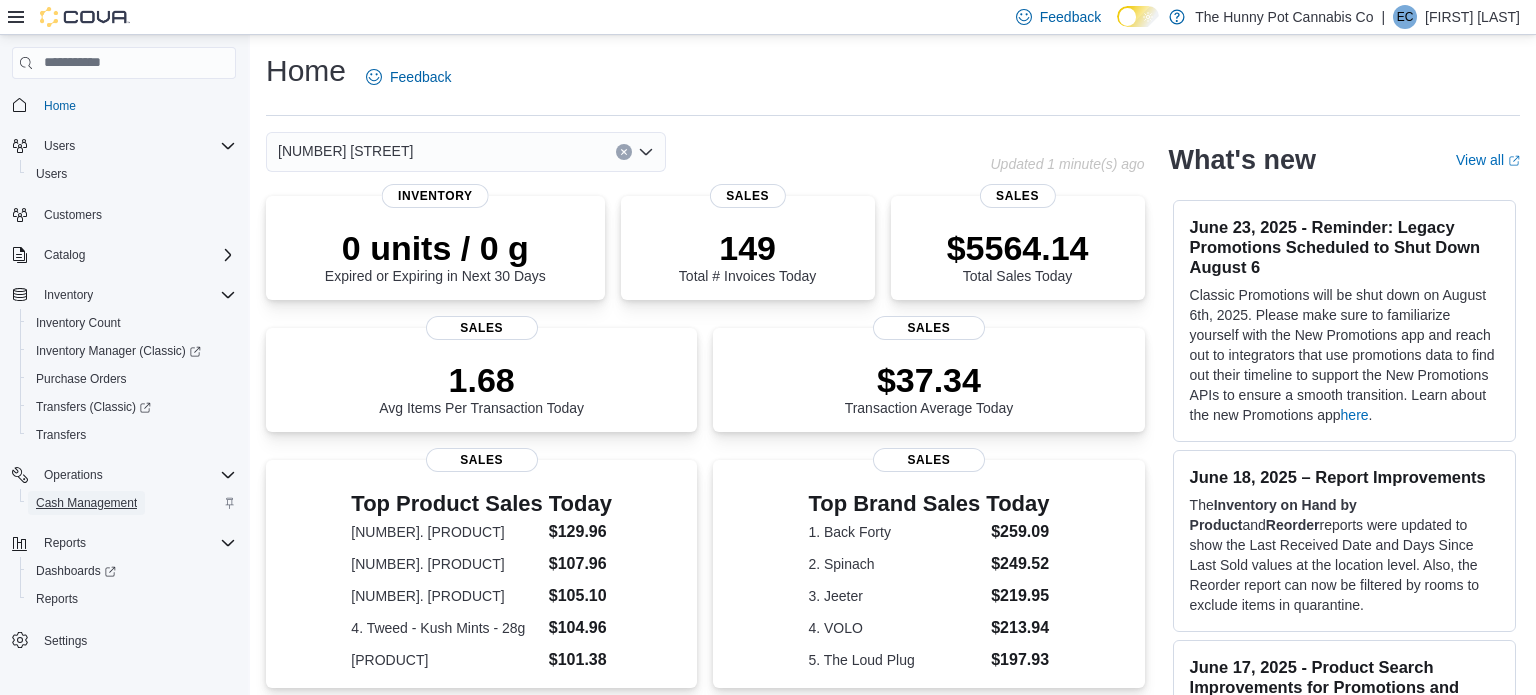 click on "Cash Management" at bounding box center [86, 503] 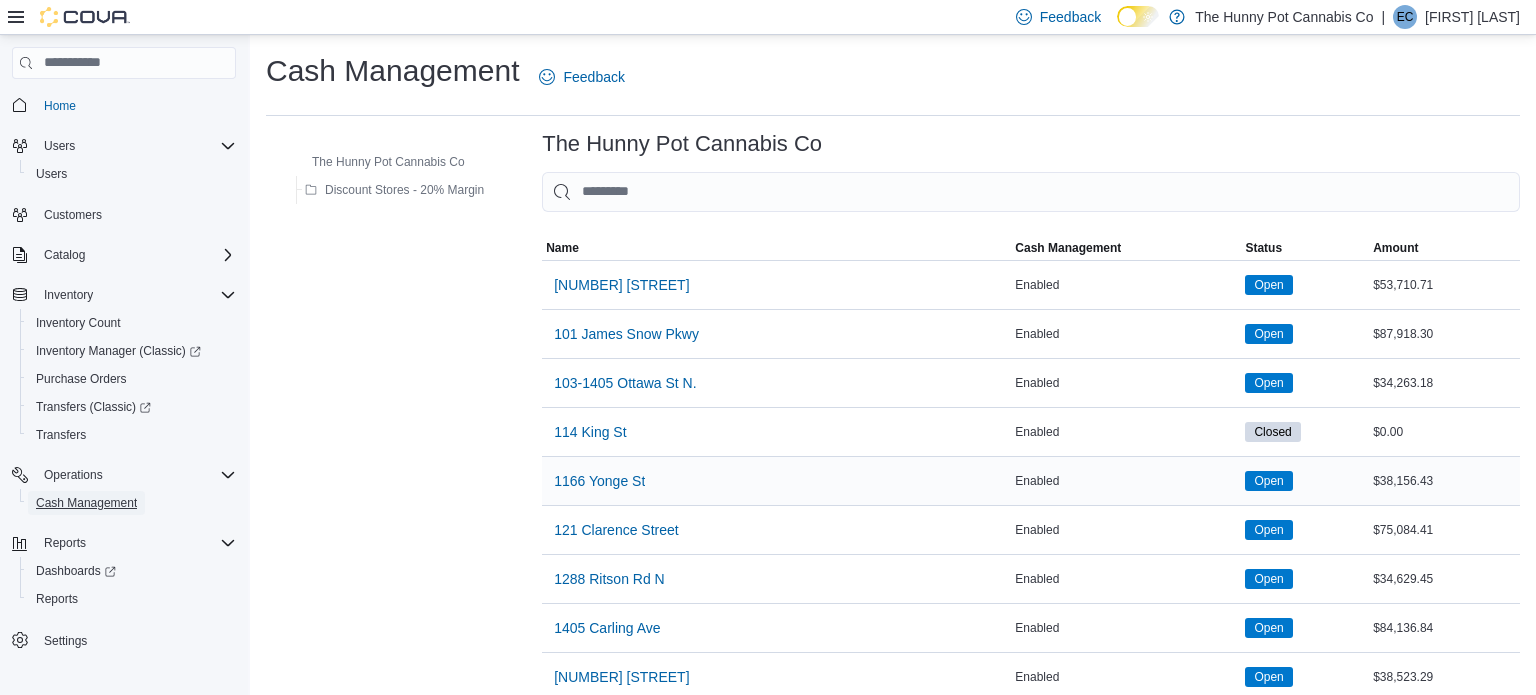 scroll, scrollTop: 1582, scrollLeft: 0, axis: vertical 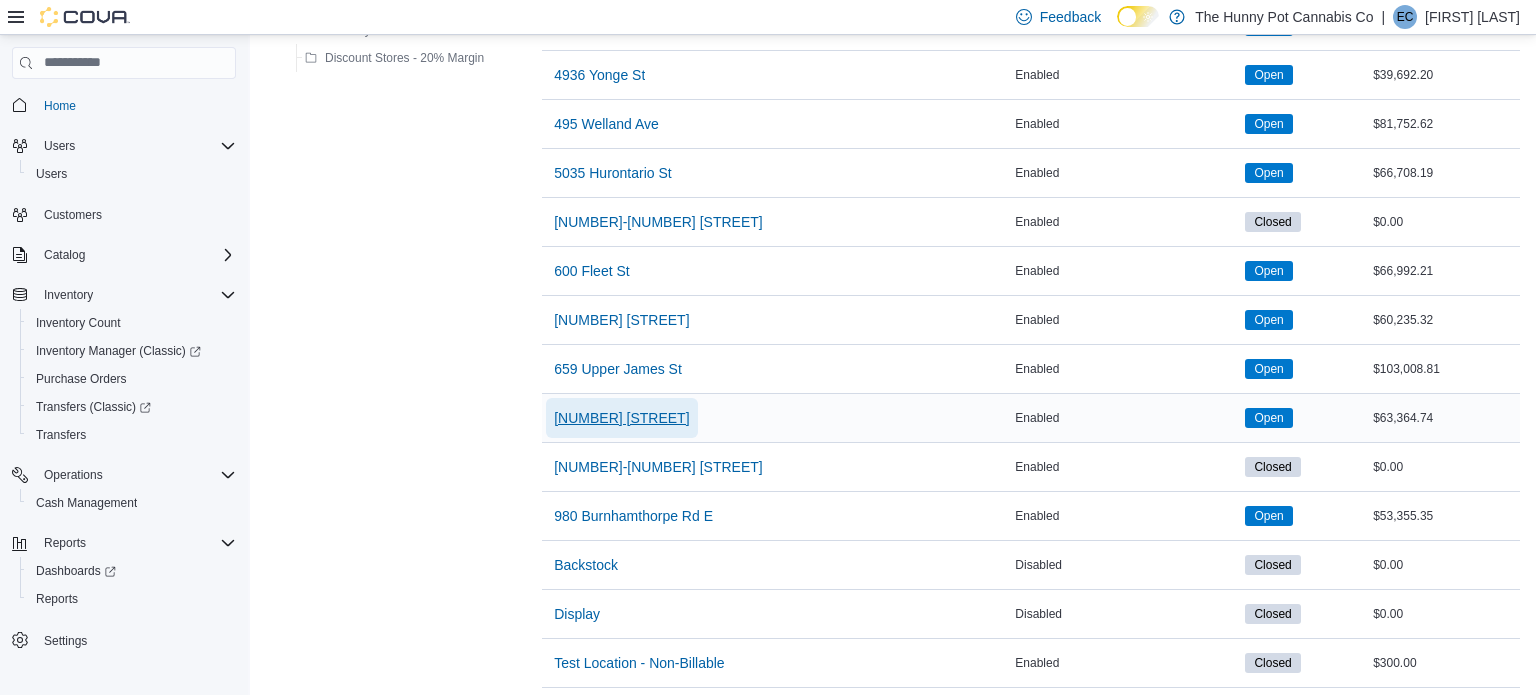 click on "[NUMBER] [STREET]" at bounding box center (621, 418) 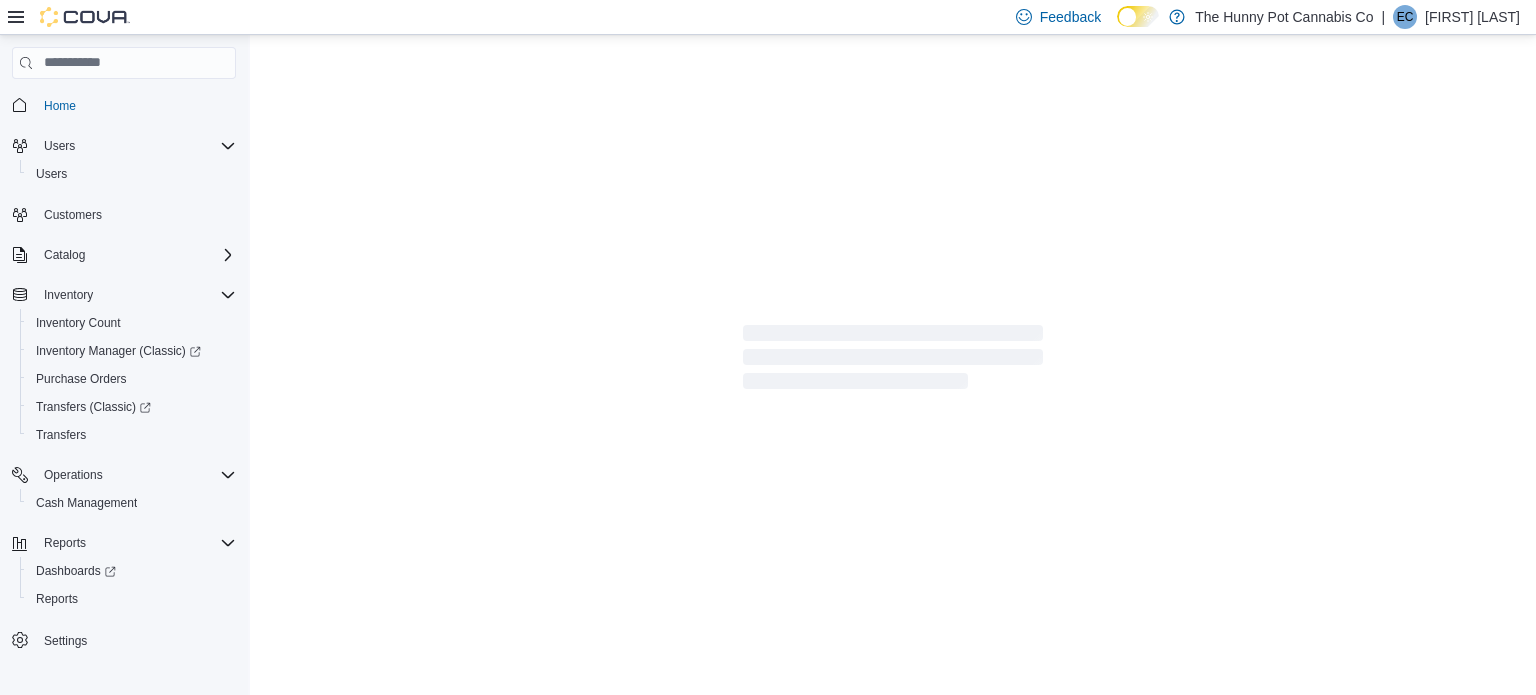 scroll, scrollTop: 0, scrollLeft: 0, axis: both 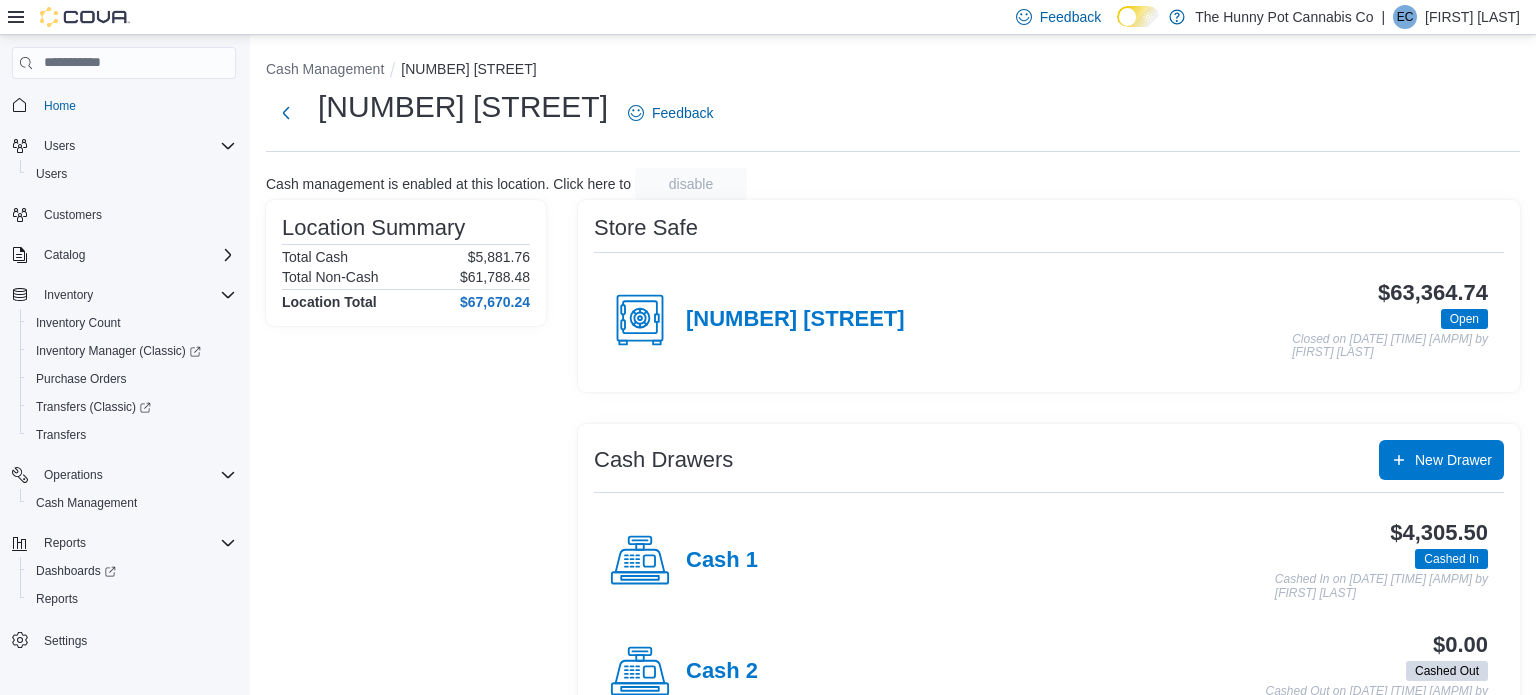 click on "Cash 1" at bounding box center (684, 561) 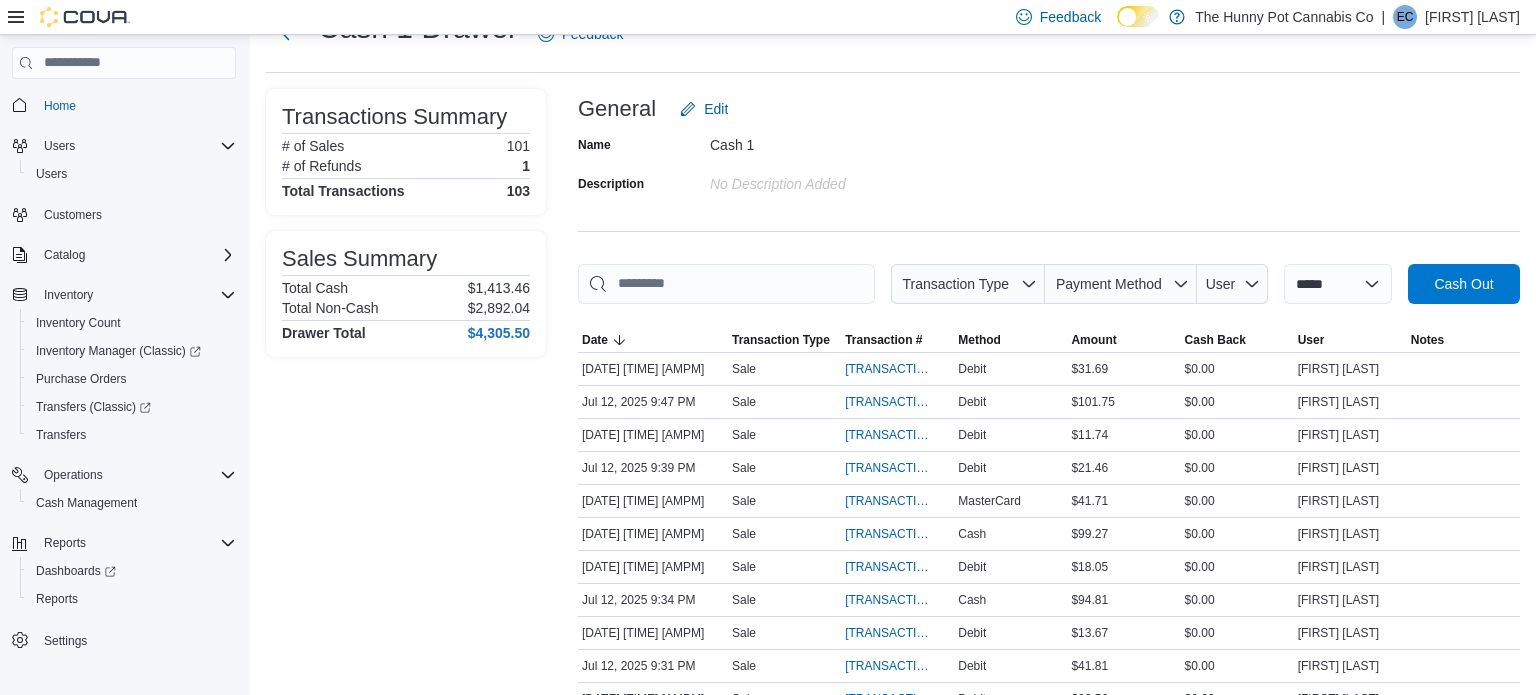scroll, scrollTop: 84, scrollLeft: 0, axis: vertical 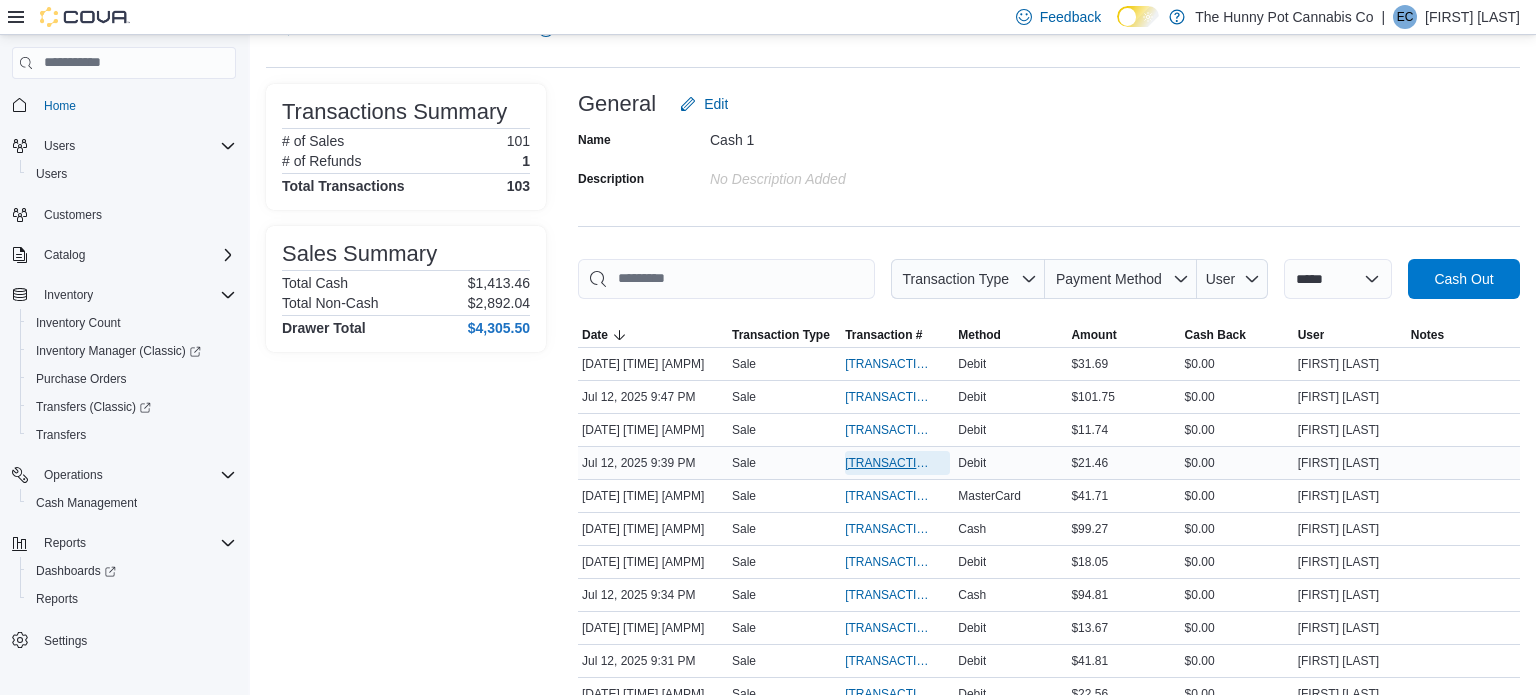 click on "[TRANSACTION_ID]" at bounding box center [887, 463] 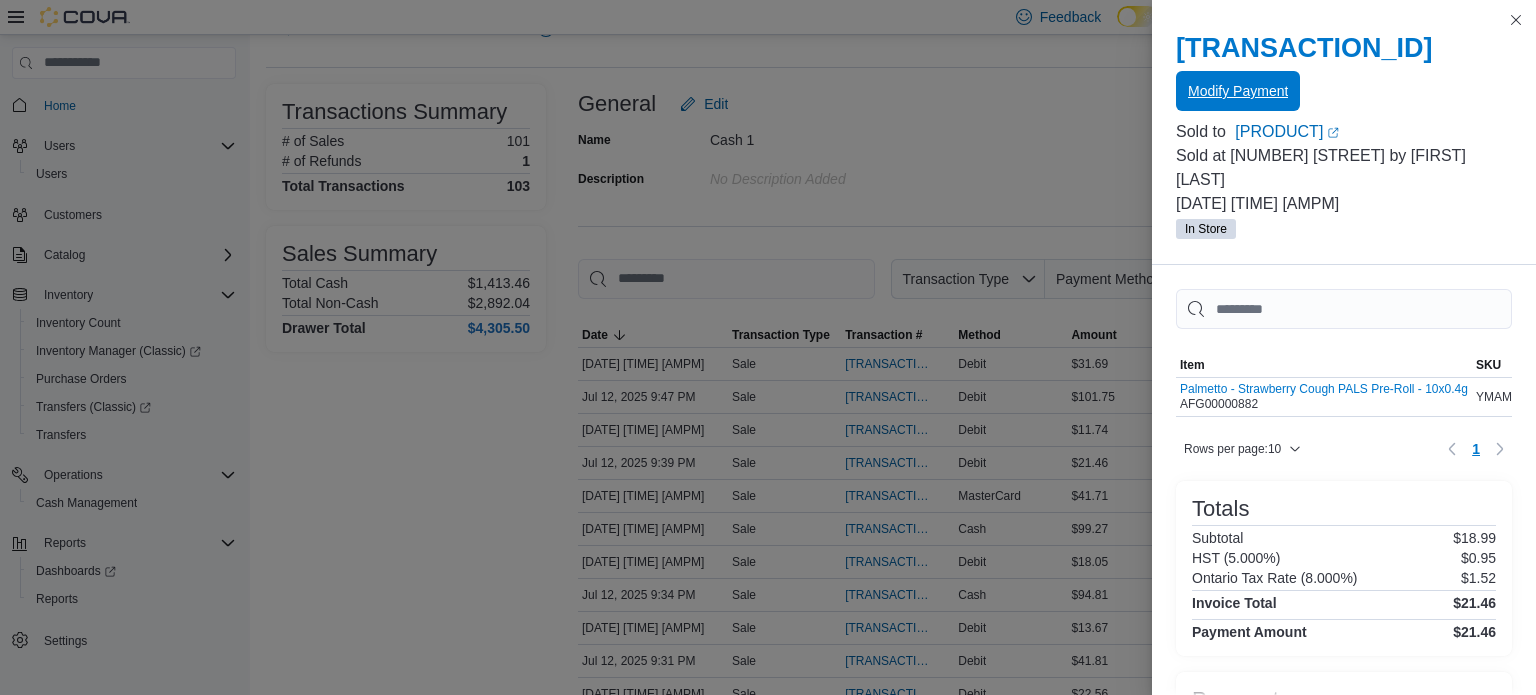 click on "Modify Payment" at bounding box center [1238, 91] 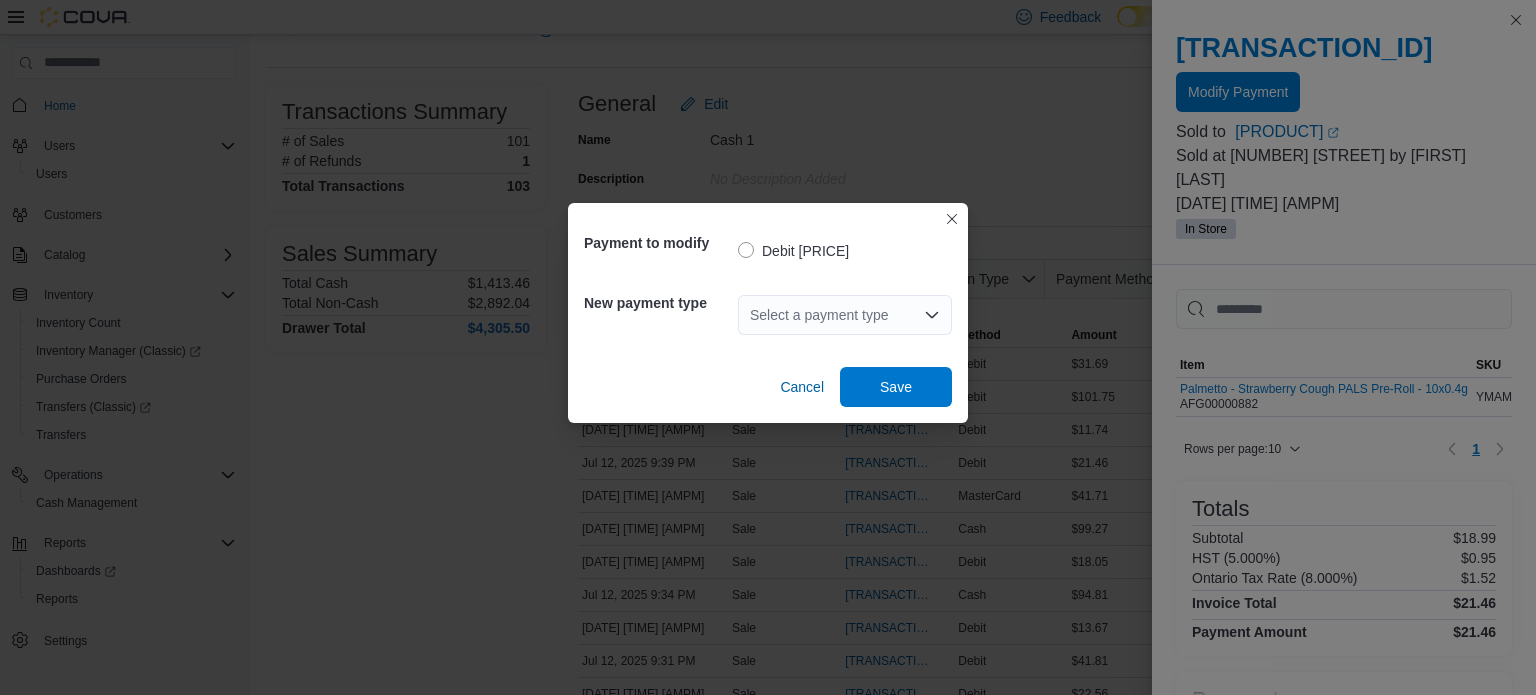 click on "Select a payment type" at bounding box center (845, 315) 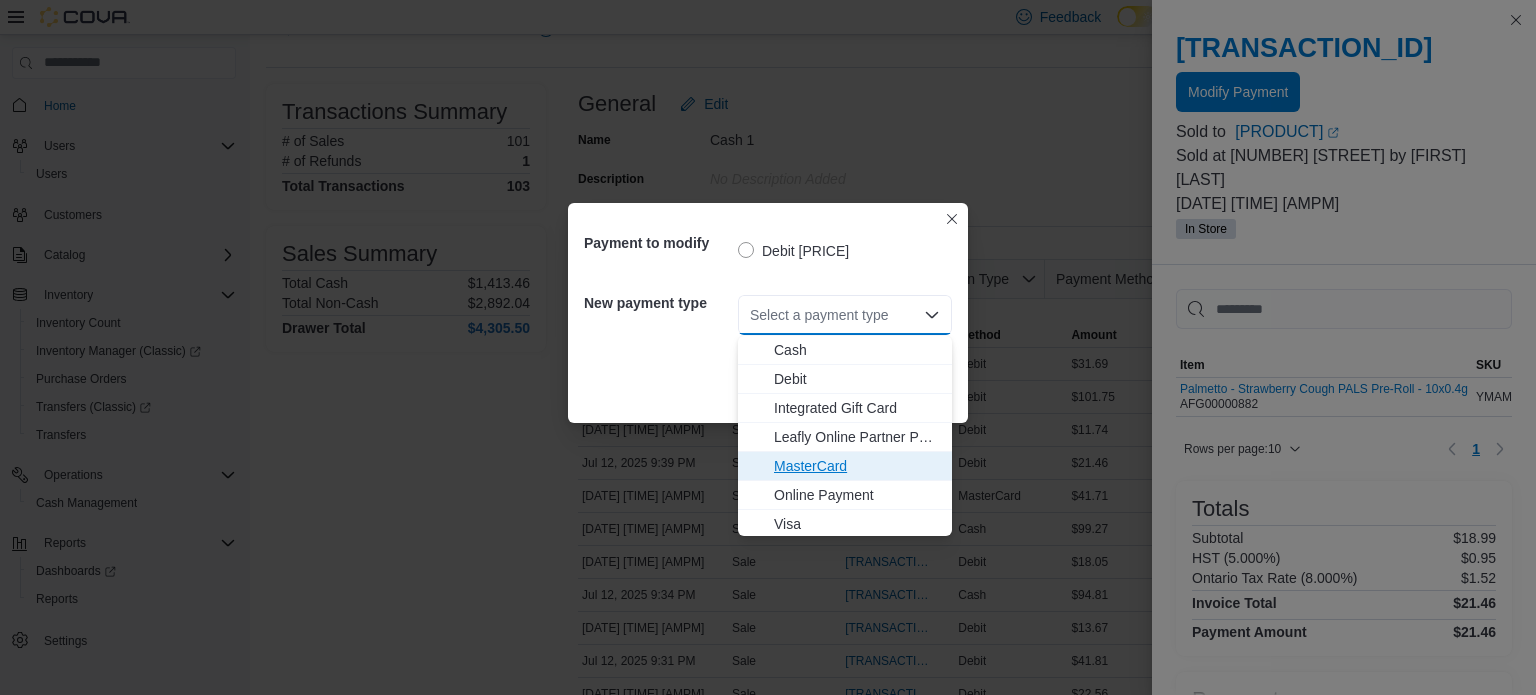 click on "MasterCard" at bounding box center (845, 466) 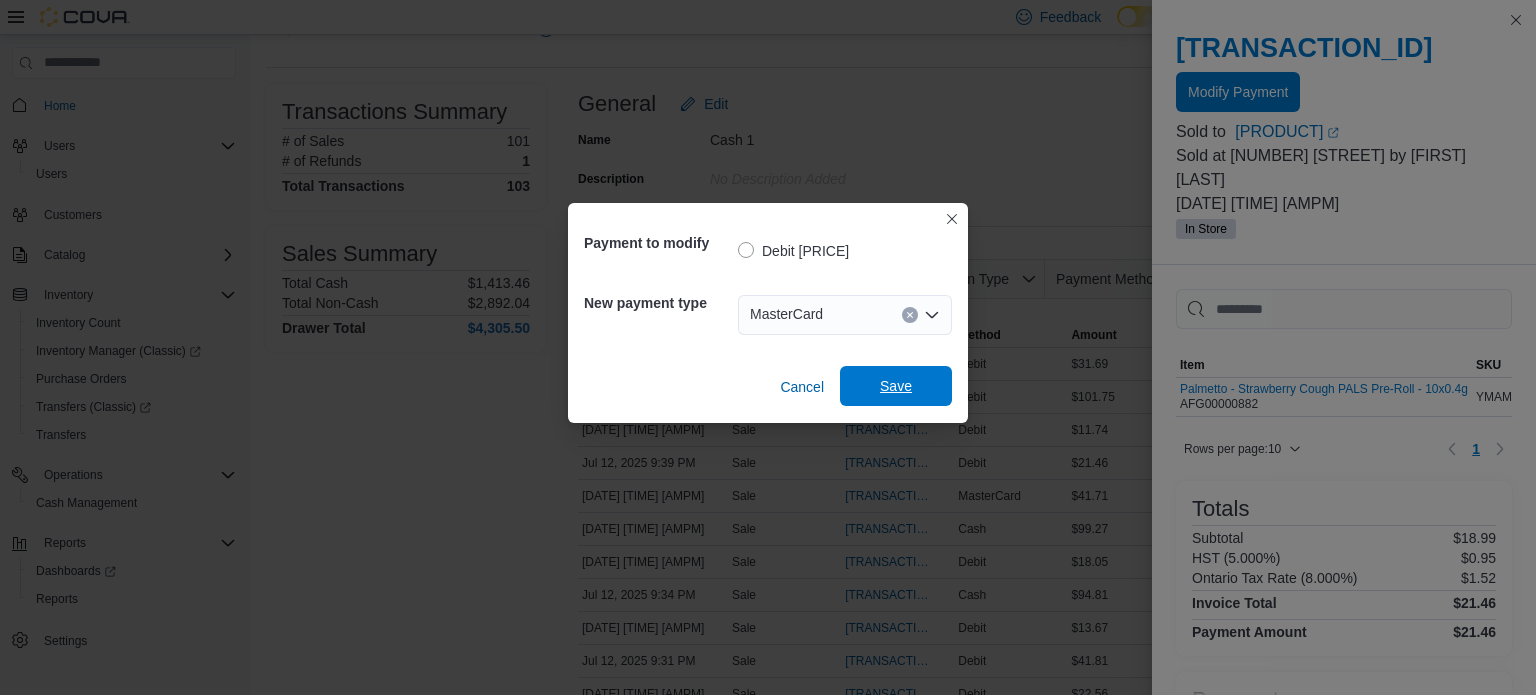 click on "Save" at bounding box center [896, 386] 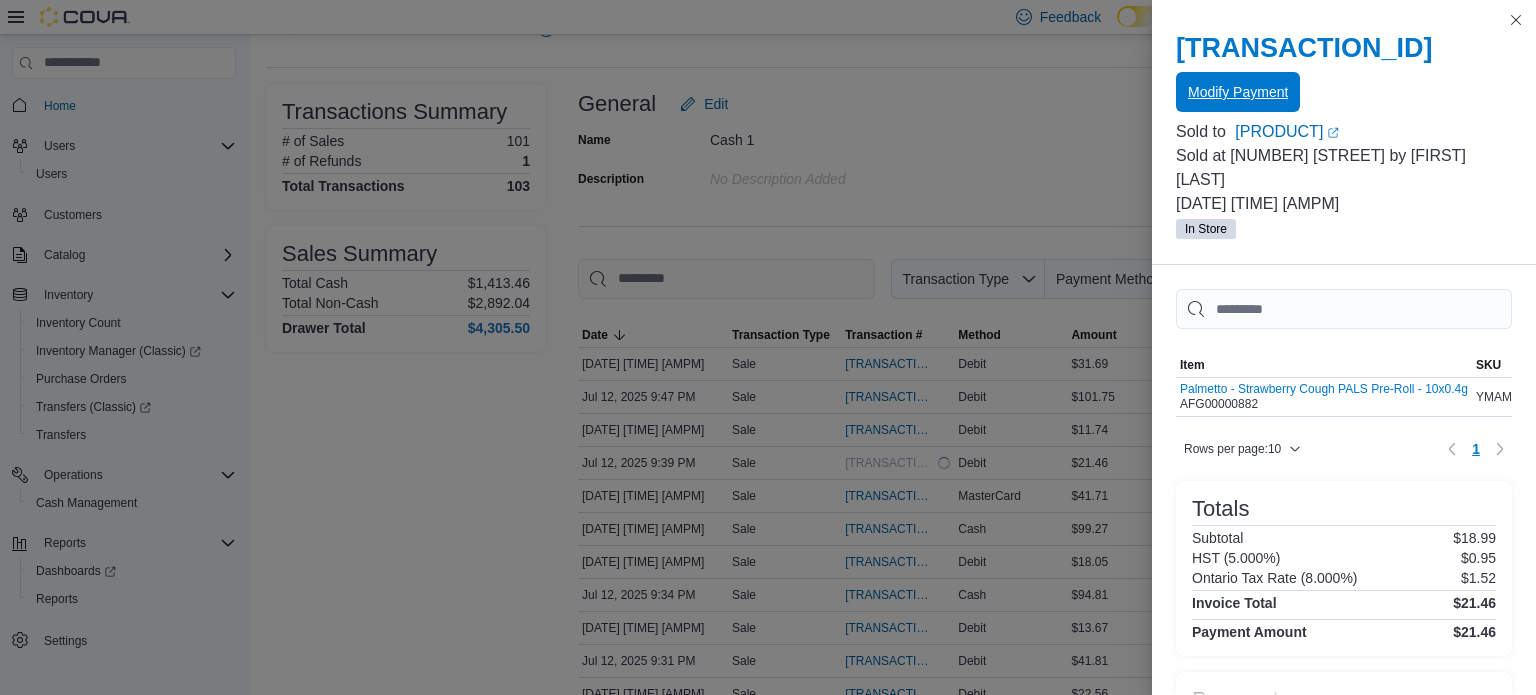 scroll, scrollTop: 0, scrollLeft: 0, axis: both 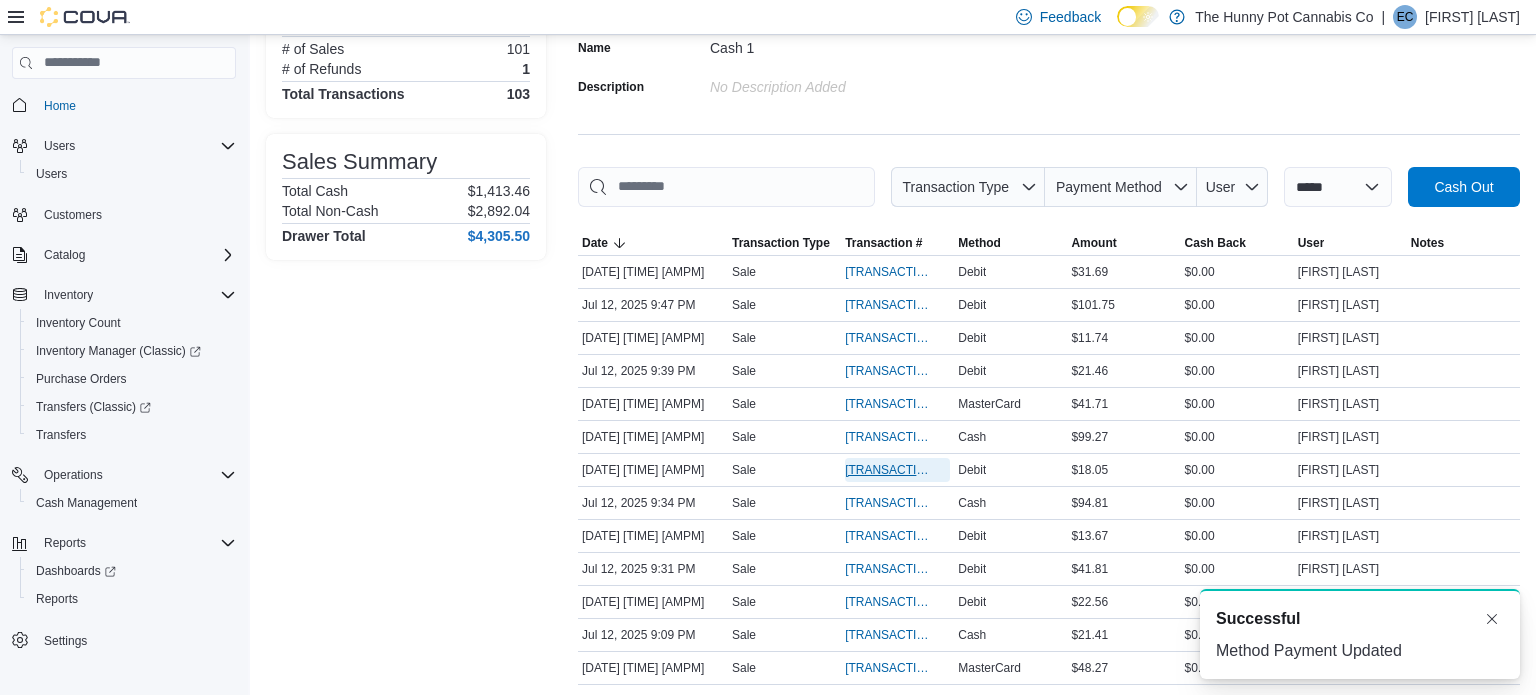 click on "[TRANSACTION_ID]" at bounding box center (887, 470) 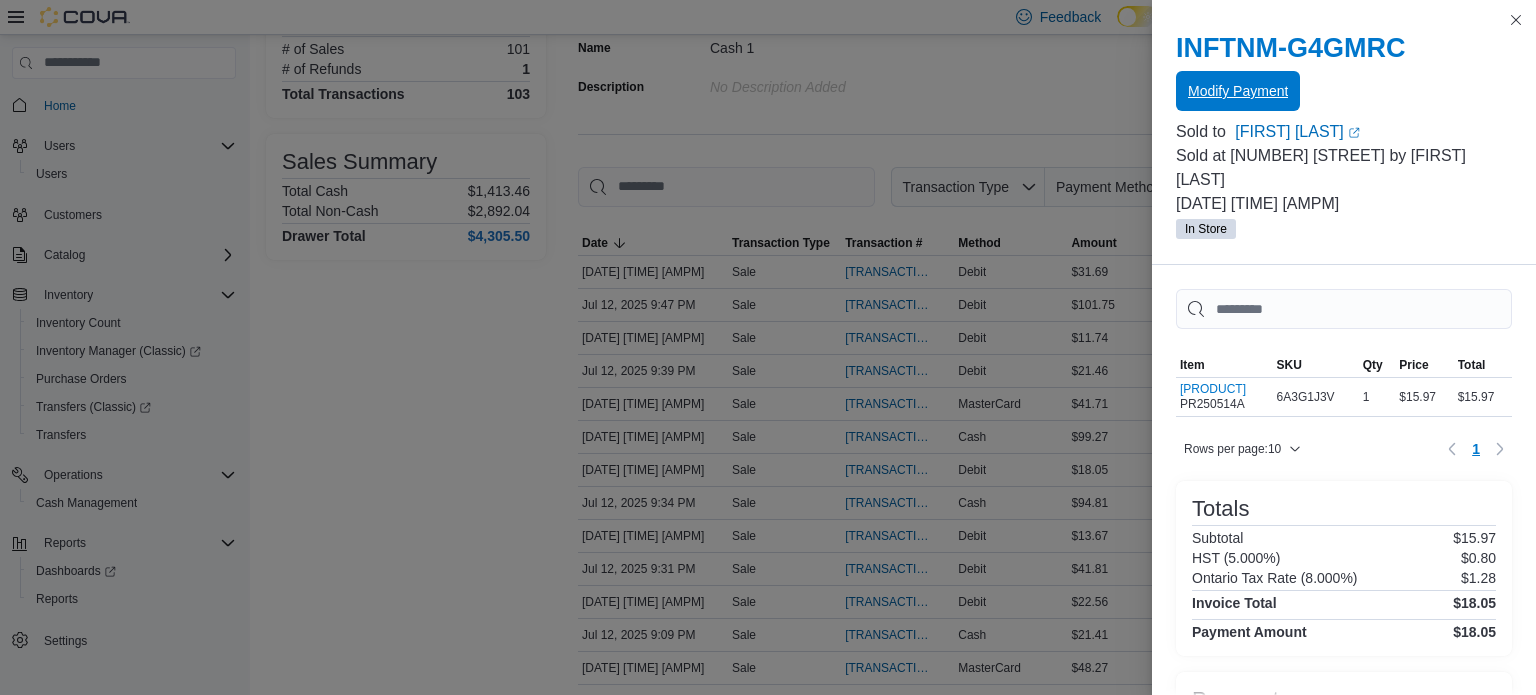 click on "Modify Payment" at bounding box center [1238, 91] 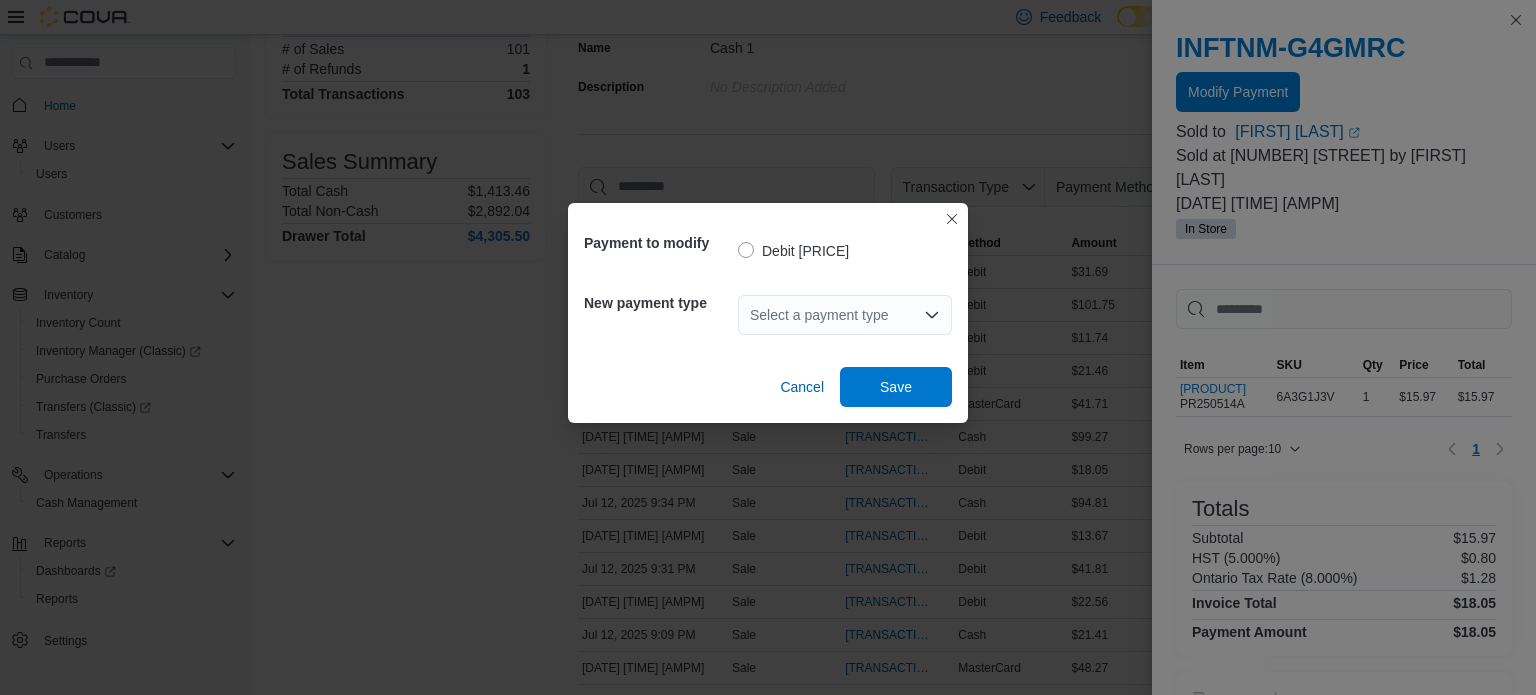 click on "Select a payment type" at bounding box center [845, 315] 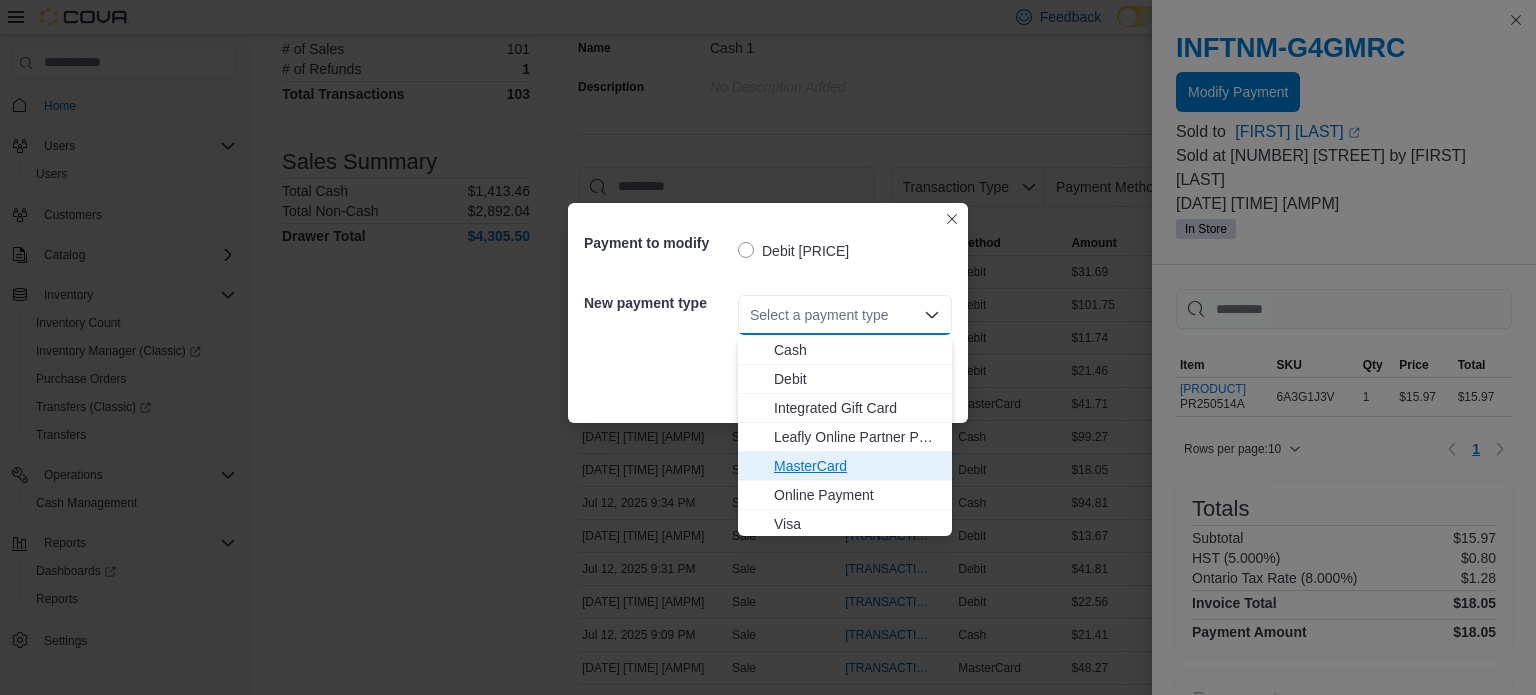 click on "MasterCard" at bounding box center [845, 466] 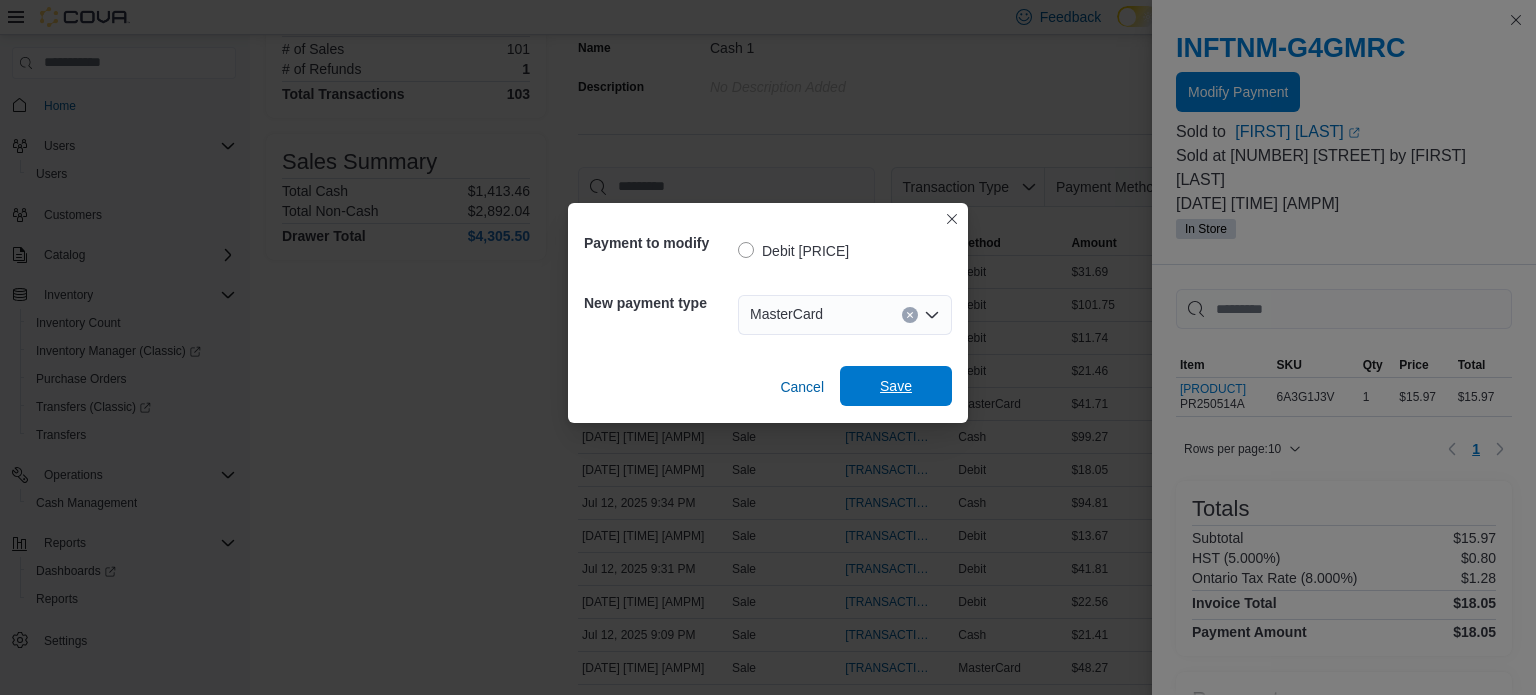 click on "Save" at bounding box center [896, 386] 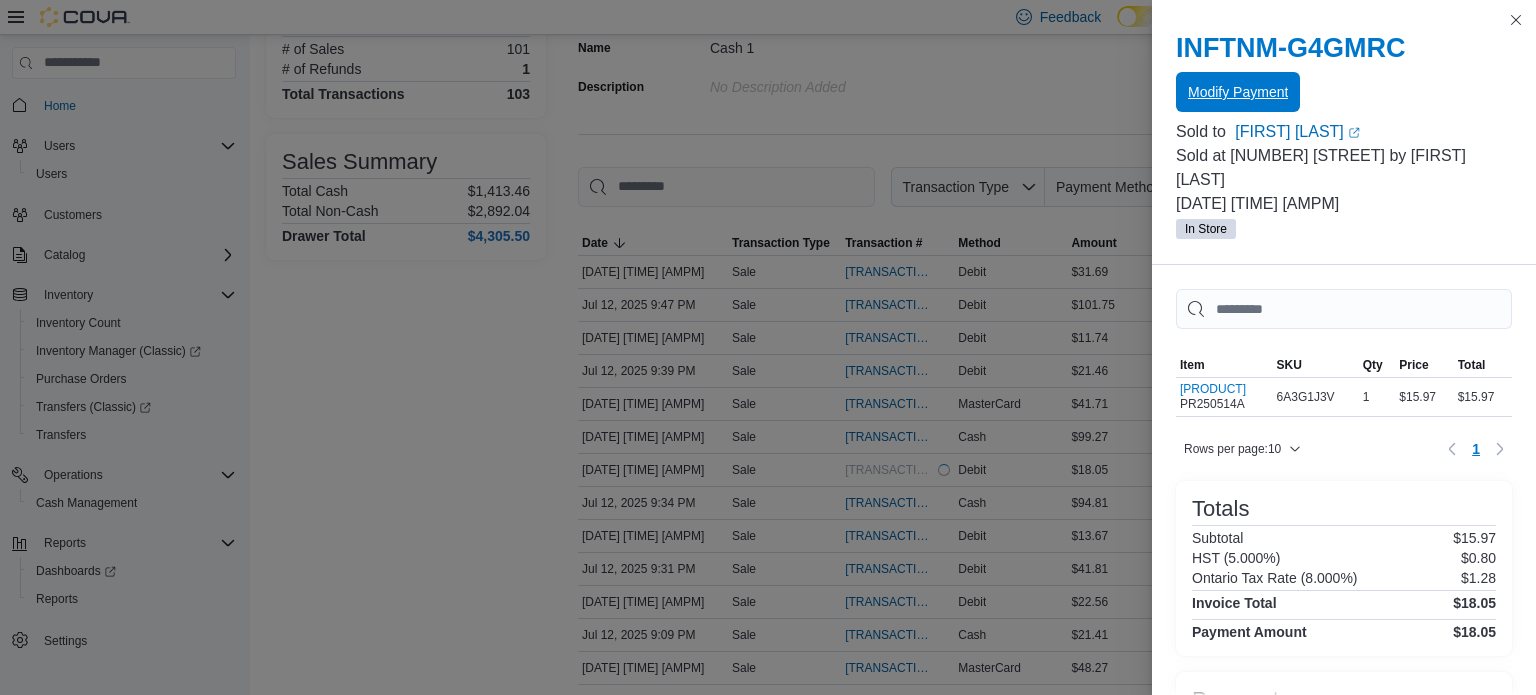 scroll, scrollTop: 0, scrollLeft: 0, axis: both 